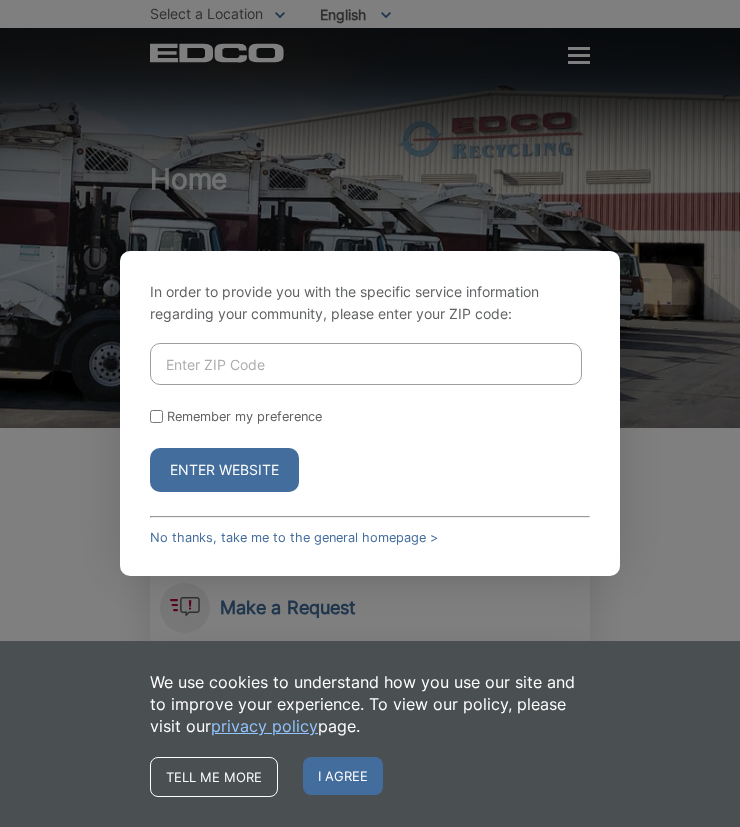 scroll, scrollTop: 0, scrollLeft: 0, axis: both 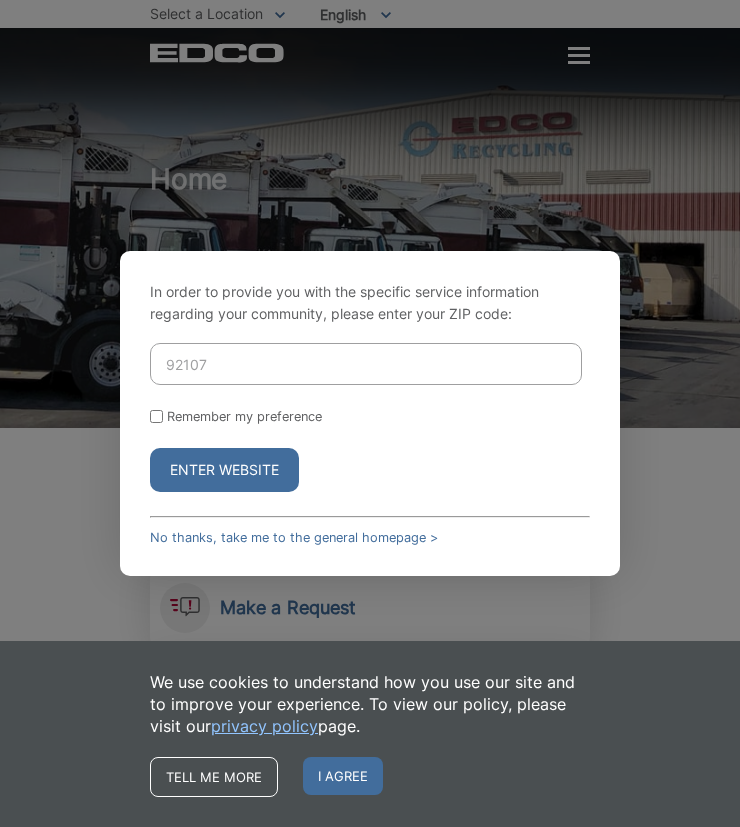 type on "92107" 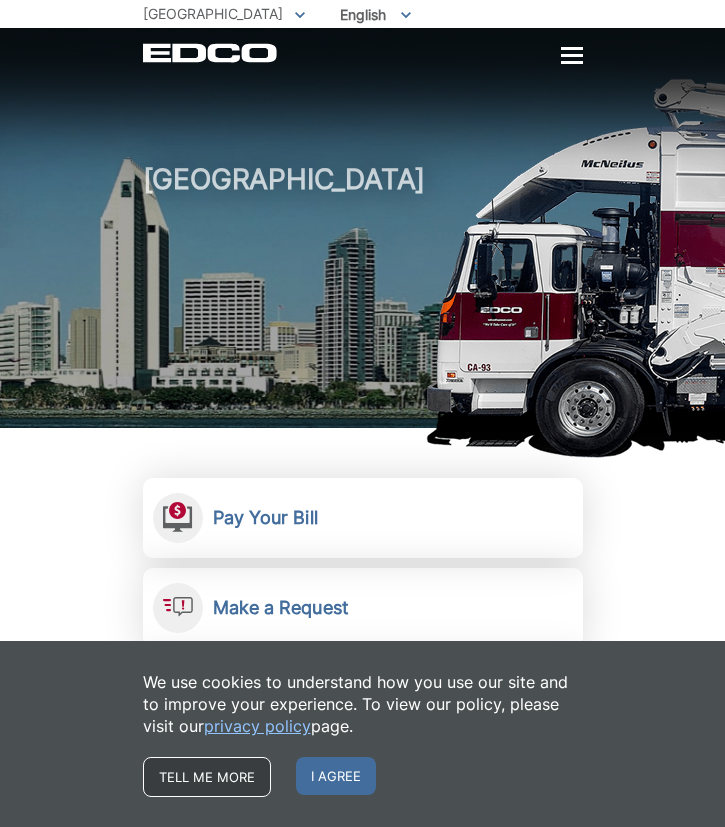scroll, scrollTop: 0, scrollLeft: 0, axis: both 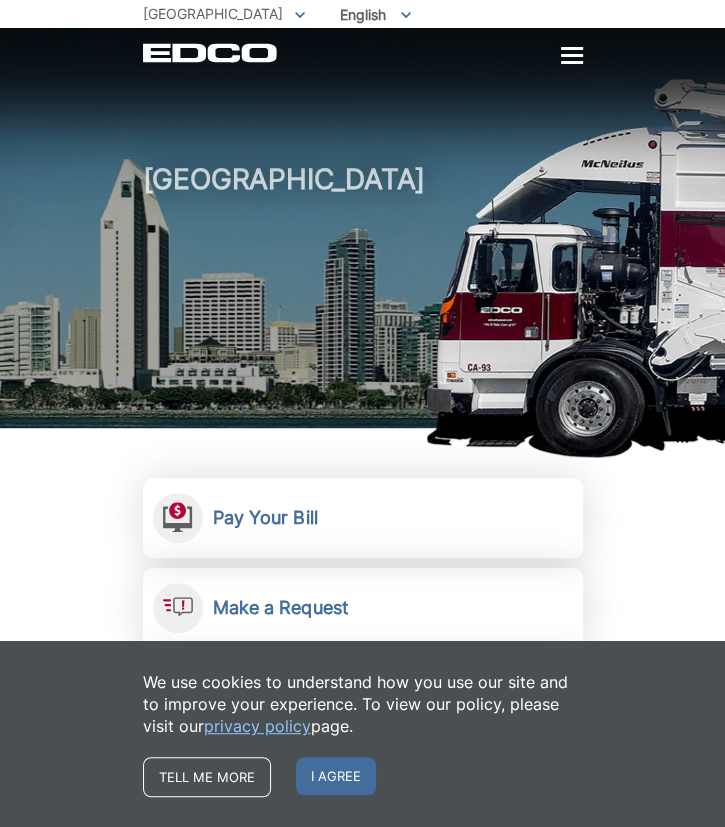 click on "San Diego
Pay Your Bill
View, pay, and manage your bill online.
Make a Request
Send a service request to EDCO.
Start or Stop Service
Request to start or stop any EDCO services." at bounding box center (362, 2222) 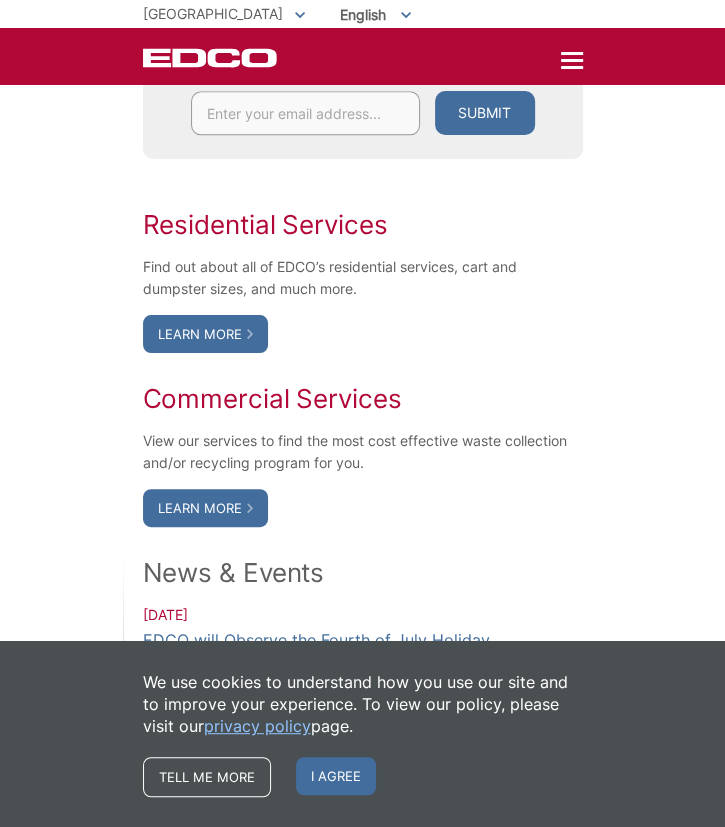 scroll, scrollTop: 999, scrollLeft: 0, axis: vertical 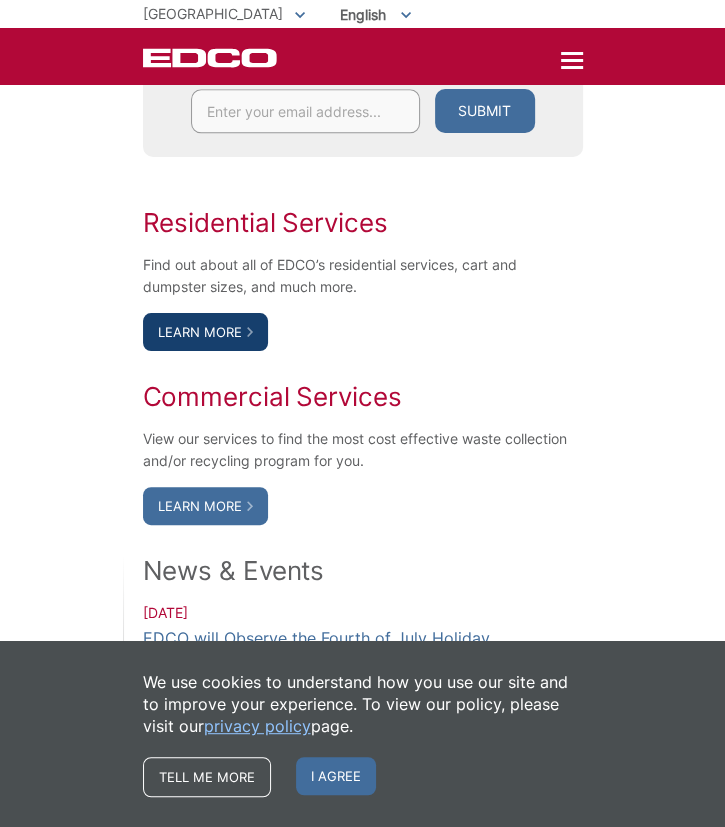click on "Learn More" at bounding box center (205, 332) 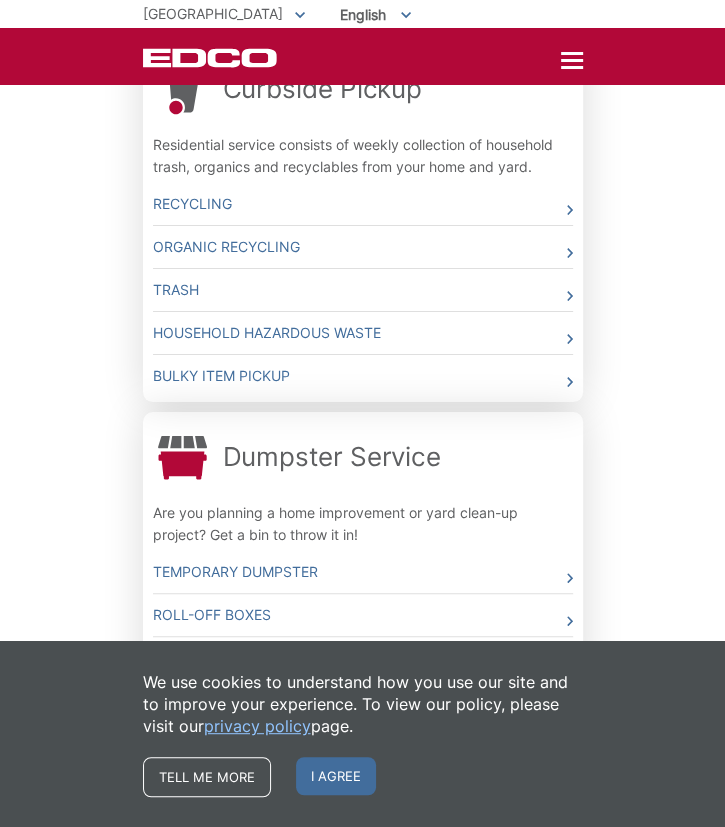 scroll, scrollTop: 700, scrollLeft: 0, axis: vertical 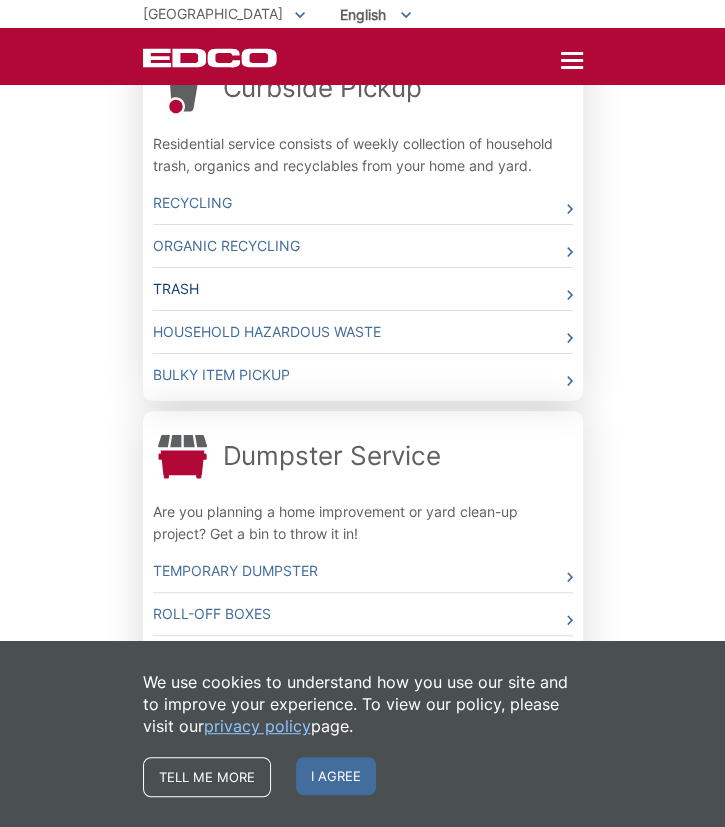 click on "Trash" at bounding box center [363, 289] 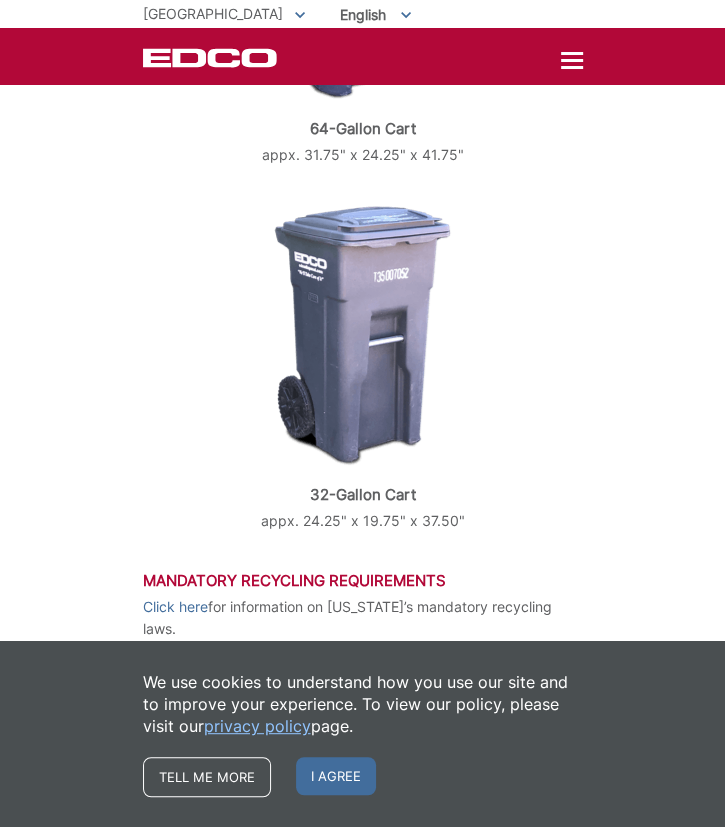 scroll, scrollTop: 1544, scrollLeft: 0, axis: vertical 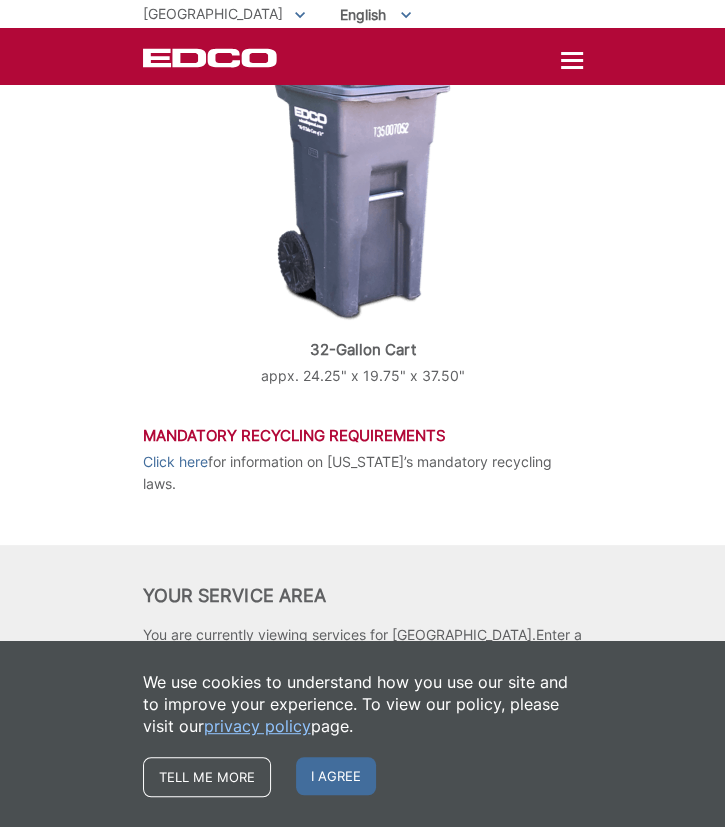 click on "I agree" at bounding box center (336, 776) 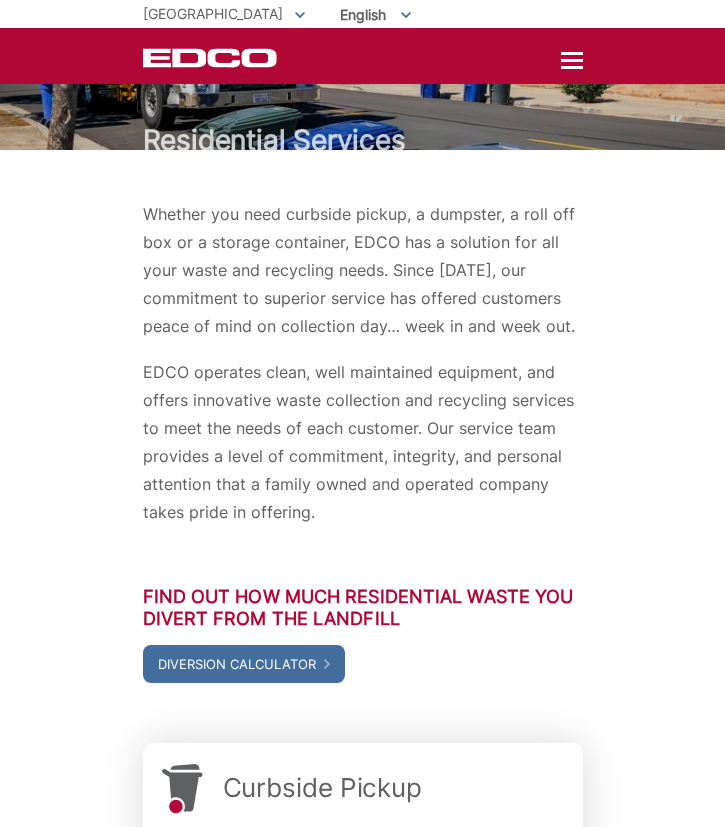 scroll, scrollTop: 1027, scrollLeft: 0, axis: vertical 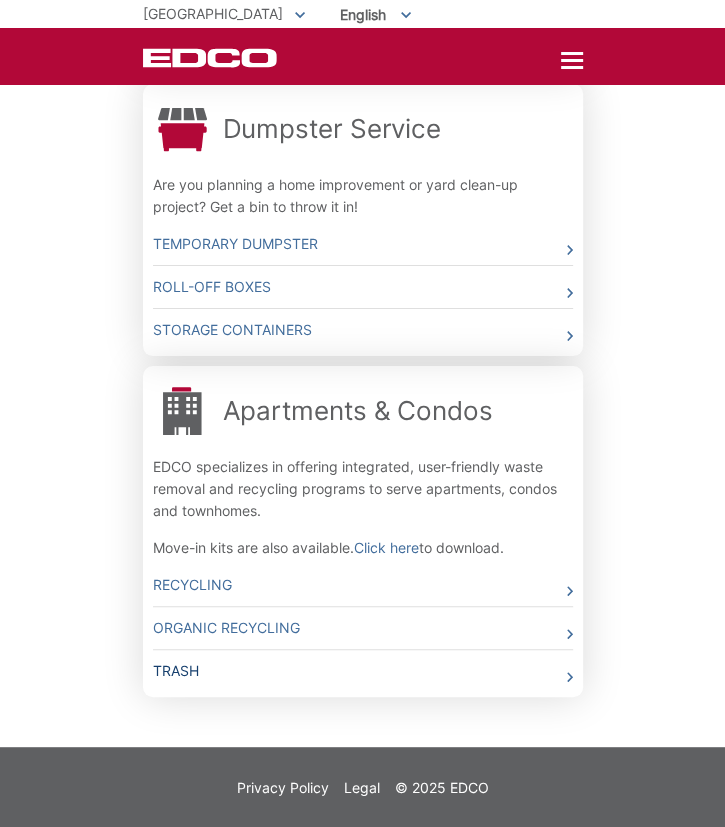 click on "Trash" at bounding box center (363, 671) 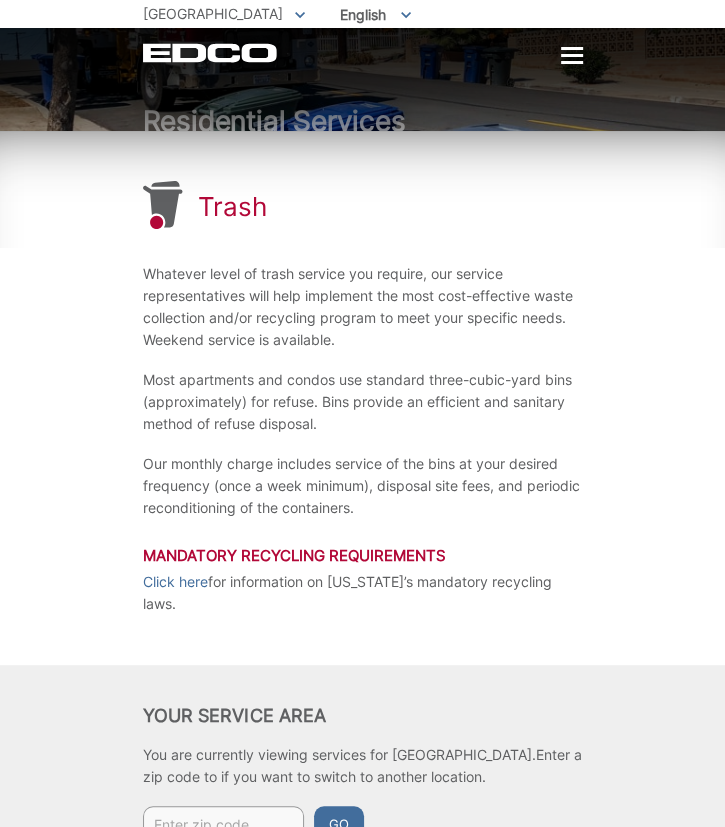 scroll, scrollTop: 0, scrollLeft: 0, axis: both 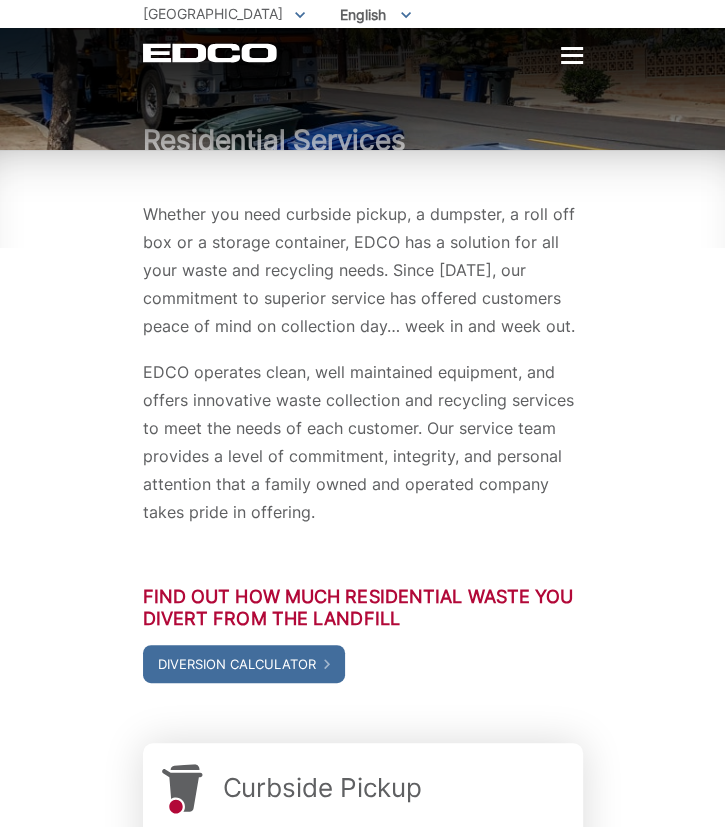 click at bounding box center (572, 56) 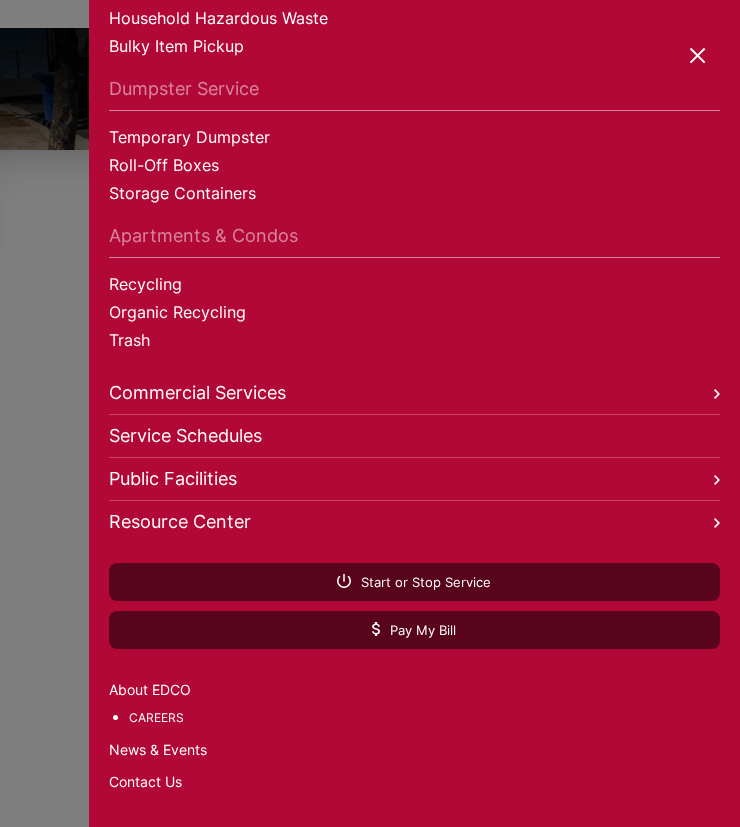 scroll, scrollTop: 381, scrollLeft: 0, axis: vertical 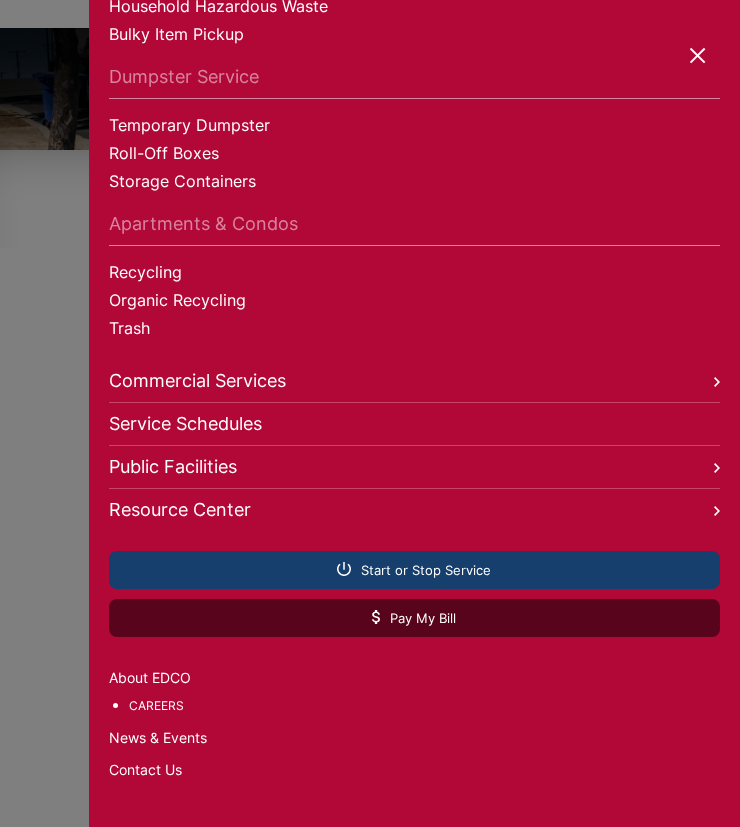 click on "Start or Stop Service" at bounding box center (414, 570) 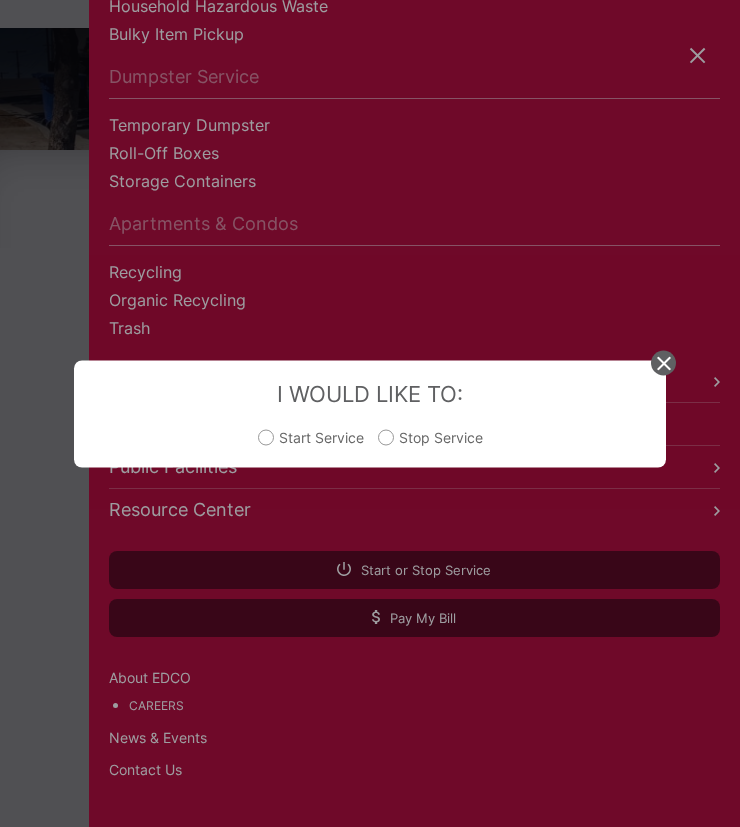 click on "Start Service" at bounding box center (311, 447) 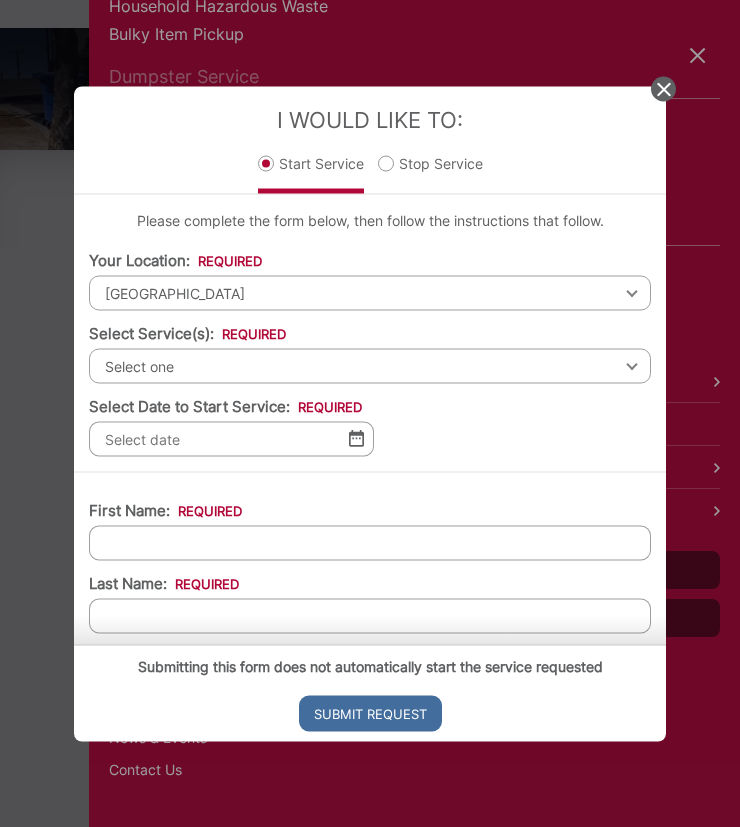 click on "[GEOGRAPHIC_DATA]" at bounding box center (370, 292) 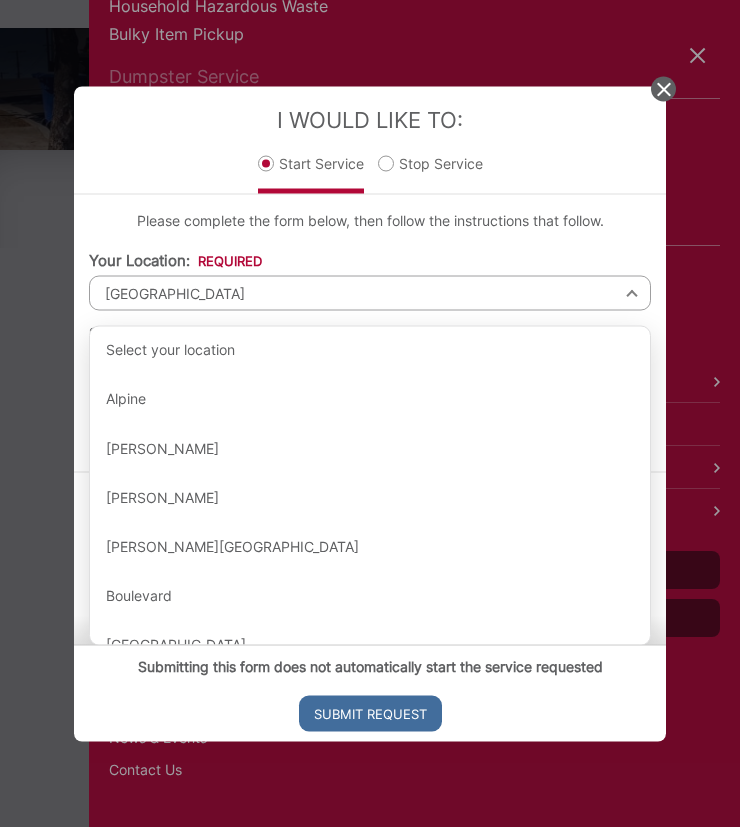 click on "Please complete the form below, then follow the instructions that follow.
Your Location: * Select your location Alpine [GEOGRAPHIC_DATA][PERSON_NAME][GEOGRAPHIC_DATA][GEOGRAPHIC_DATA] [GEOGRAPHIC_DATA] [GEOGRAPHIC_DATA] Corporate [GEOGRAPHIC_DATA] [GEOGRAPHIC_DATA] [GEOGRAPHIC_DATA] City of [GEOGRAPHIC_DATA] [GEOGRAPHIC_DATA] [GEOGRAPHIC_DATA] [GEOGRAPHIC_DATA] [GEOGRAPHIC_DATA] [GEOGRAPHIC_DATA] [GEOGRAPHIC_DATA] [GEOGRAPHIC_DATA] [GEOGRAPHIC_DATA] [GEOGRAPHIC_DATA] [GEOGRAPHIC_DATA][PERSON_NAME][GEOGRAPHIC_DATA] [GEOGRAPHIC_DATA] [GEOGRAPHIC_DATA] [GEOGRAPHIC_DATA] [GEOGRAPHIC_DATA] [GEOGRAPHIC_DATA] [GEOGRAPHIC_DATA] [GEOGRAPHIC_DATA] [GEOGRAPHIC_DATA] [GEOGRAPHIC_DATA] [GEOGRAPHIC_DATA] [GEOGRAPHIC_DATA] [GEOGRAPHIC_DATA] [GEOGRAPHIC_DATA] [GEOGRAPHIC_DATA] [GEOGRAPHIC_DATA] [GEOGRAPHIC_DATA] [GEOGRAPHIC_DATA] [GEOGRAPHIC_DATA] [GEOGRAPHIC_DATA] [GEOGRAPHIC_DATA] [GEOGRAPHIC_DATA] [GEOGRAPHIC_DATA] [GEOGRAPHIC_DATA] [GEOGRAPHIC_DATA] [GEOGRAPHIC_DATA] City of [GEOGRAPHIC_DATA] [GEOGRAPHIC_DATA] Select your location [GEOGRAPHIC_DATA] [GEOGRAPHIC_DATA][PERSON_NAME][GEOGRAPHIC_DATA] [GEOGRAPHIC_DATA] [GEOGRAPHIC_DATA] Corporate [GEOGRAPHIC_DATA] [GEOGRAPHIC_DATA] [GEOGRAPHIC_DATA] of [GEOGRAPHIC_DATA] [GEOGRAPHIC_DATA] [GEOGRAPHIC_DATA] [GEOGRAPHIC_DATA] [GEOGRAPHIC_DATA] [GEOGRAPHIC_DATA] [GEOGRAPHIC_DATA] [GEOGRAPHIC_DATA] [GEOGRAPHIC_DATA] [GEOGRAPHIC_DATA] [GEOGRAPHIC_DATA][PERSON_NAME][GEOGRAPHIC_DATA] [GEOGRAPHIC_DATA] [GEOGRAPHIC_DATA] *" at bounding box center [370, 332] 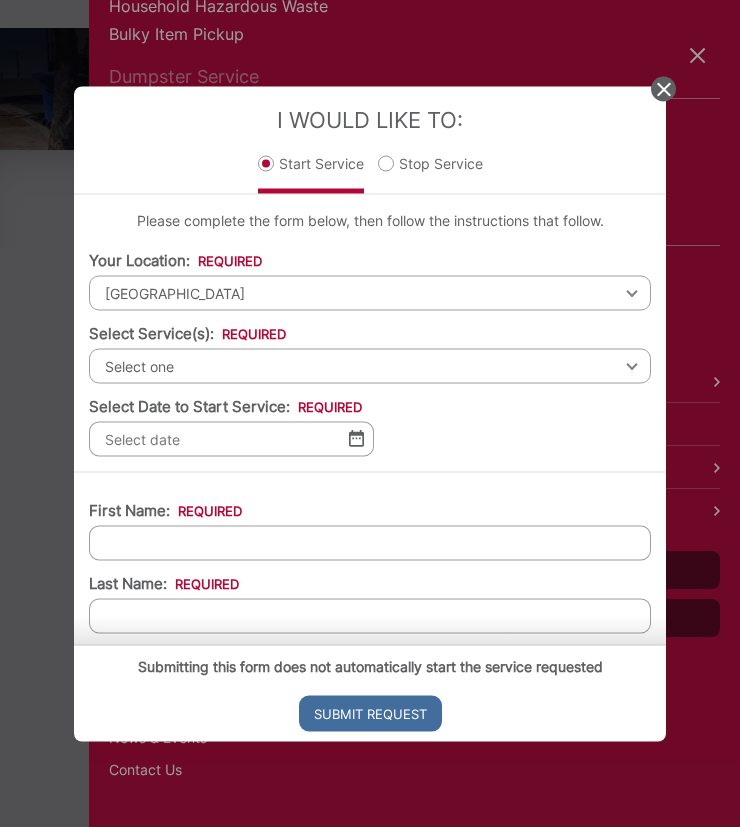 click on "Your Location: * Select your location Alpine [GEOGRAPHIC_DATA][PERSON_NAME][GEOGRAPHIC_DATA] [GEOGRAPHIC_DATA] [GEOGRAPHIC_DATA] Corporate [GEOGRAPHIC_DATA] [GEOGRAPHIC_DATA] [GEOGRAPHIC_DATA] of [GEOGRAPHIC_DATA] [GEOGRAPHIC_DATA] [GEOGRAPHIC_DATA] [GEOGRAPHIC_DATA] [GEOGRAPHIC_DATA] [GEOGRAPHIC_DATA] [GEOGRAPHIC_DATA] [GEOGRAPHIC_DATA] [GEOGRAPHIC_DATA] [GEOGRAPHIC_DATA] [GEOGRAPHIC_DATA][PERSON_NAME][GEOGRAPHIC_DATA] [GEOGRAPHIC_DATA] [GEOGRAPHIC_DATA] [GEOGRAPHIC_DATA] [GEOGRAPHIC_DATA] [GEOGRAPHIC_DATA] [GEOGRAPHIC_DATA] [GEOGRAPHIC_DATA] [GEOGRAPHIC_DATA] [GEOGRAPHIC_DATA] [GEOGRAPHIC_DATA] [GEOGRAPHIC_DATA] [GEOGRAPHIC_DATA] [GEOGRAPHIC_DATA] [GEOGRAPHIC_DATA] [GEOGRAPHIC_DATA] [GEOGRAPHIC_DATA] [GEOGRAPHIC_DATA] [GEOGRAPHIC_DATA] [GEOGRAPHIC_DATA] [GEOGRAPHIC_DATA] [GEOGRAPHIC_DATA] [GEOGRAPHIC_DATA] [GEOGRAPHIC_DATA] [GEOGRAPHIC_DATA] [GEOGRAPHIC_DATA] [GEOGRAPHIC_DATA] Select your location [GEOGRAPHIC_DATA] [GEOGRAPHIC_DATA][PERSON_NAME][GEOGRAPHIC_DATA][GEOGRAPHIC_DATA] [GEOGRAPHIC_DATA] [GEOGRAPHIC_DATA] [GEOGRAPHIC_DATA] [GEOGRAPHIC_DATA] [GEOGRAPHIC_DATA] of [GEOGRAPHIC_DATA] [GEOGRAPHIC_DATA] [GEOGRAPHIC_DATA] [GEOGRAPHIC_DATA] [GEOGRAPHIC_DATA] [GEOGRAPHIC_DATA] [GEOGRAPHIC_DATA] [GEOGRAPHIC_DATA] [GEOGRAPHIC_DATA] [GEOGRAPHIC_DATA] [GEOGRAPHIC_DATA][PERSON_NAME][GEOGRAPHIC_DATA] [GEOGRAPHIC_DATA] [GEOGRAPHIC_DATA] [GEOGRAPHIC_DATA] [GEOGRAPHIC_DATA] [GEOGRAPHIC_DATA] [GEOGRAPHIC_DATA] [GEOGRAPHIC_DATA] [GEOGRAPHIC_DATA] [GEOGRAPHIC_DATA] City [GEOGRAPHIC_DATA] *" at bounding box center (370, 352) 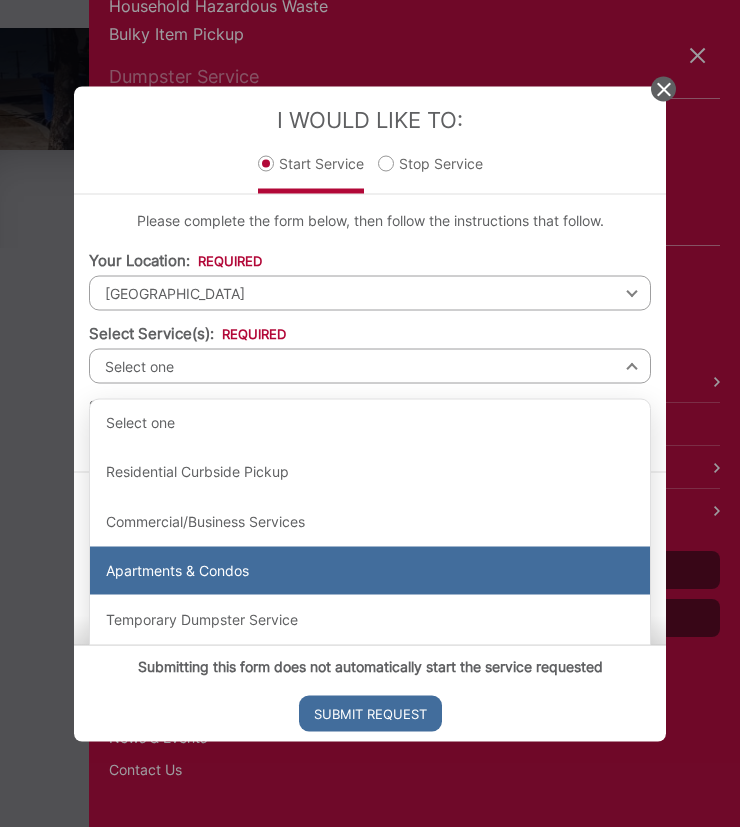 click on "Apartments & Condos" at bounding box center (370, 571) 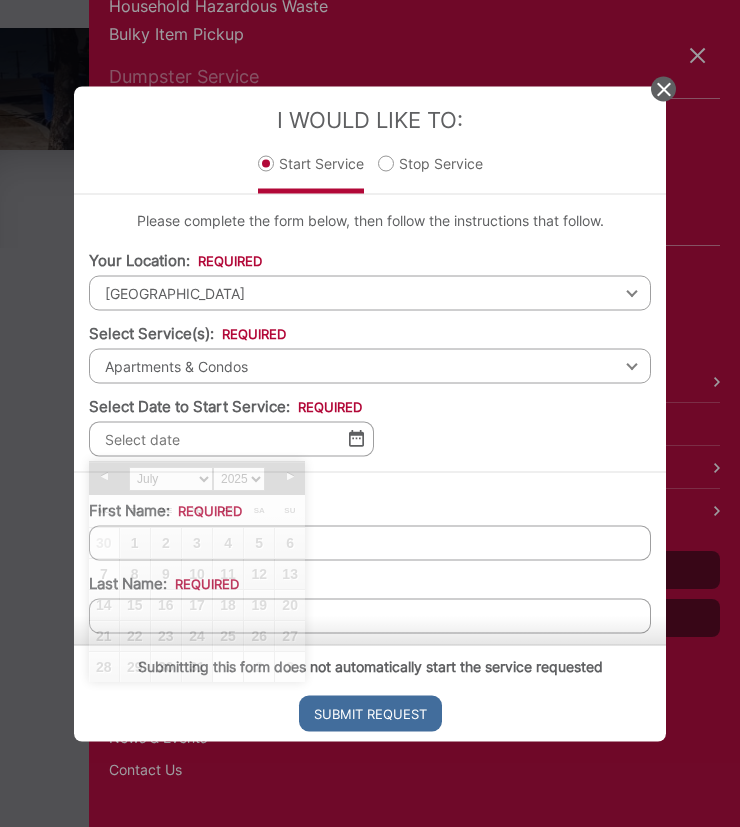 click on "Select Date to Start Service: *" at bounding box center [231, 438] 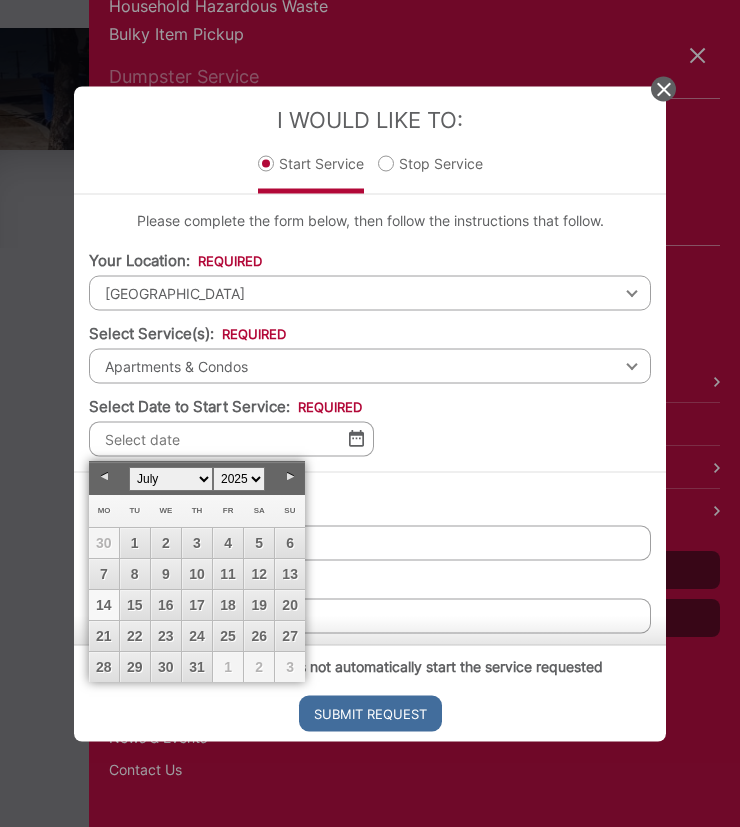 click on "14" at bounding box center [104, 605] 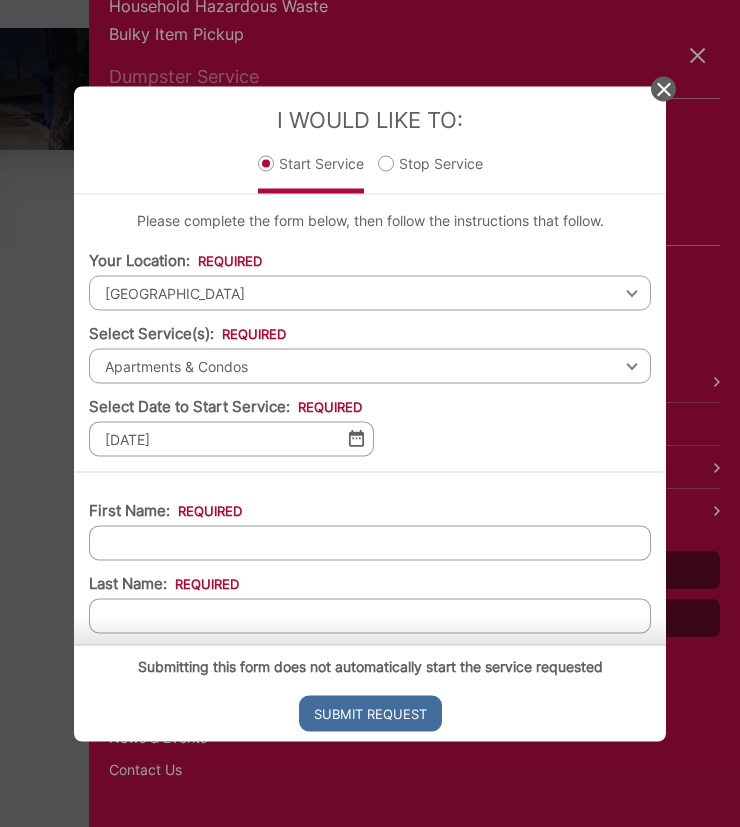click on "First Name: *" at bounding box center (370, 542) 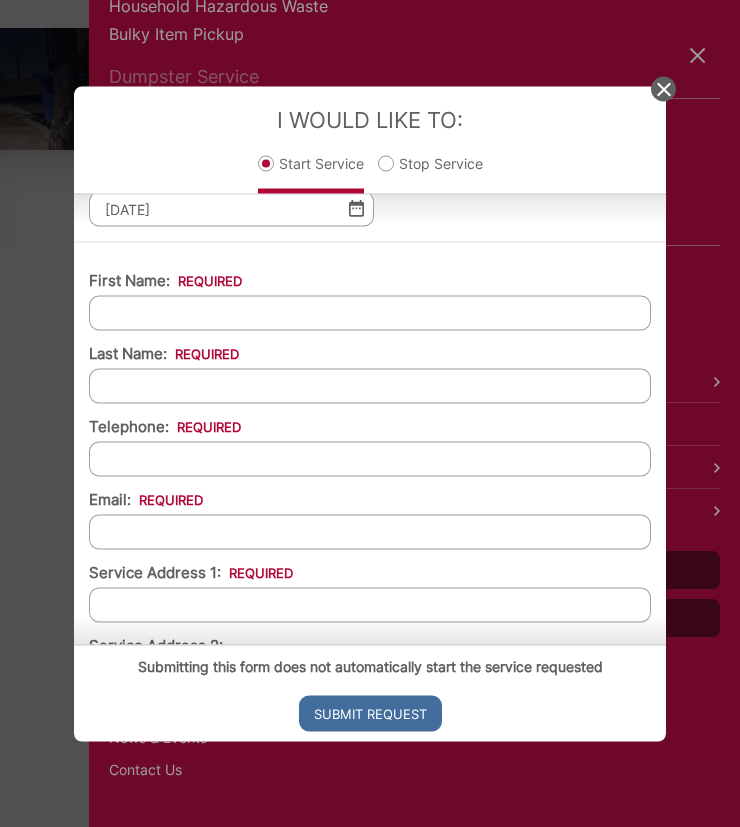 scroll, scrollTop: 229, scrollLeft: 0, axis: vertical 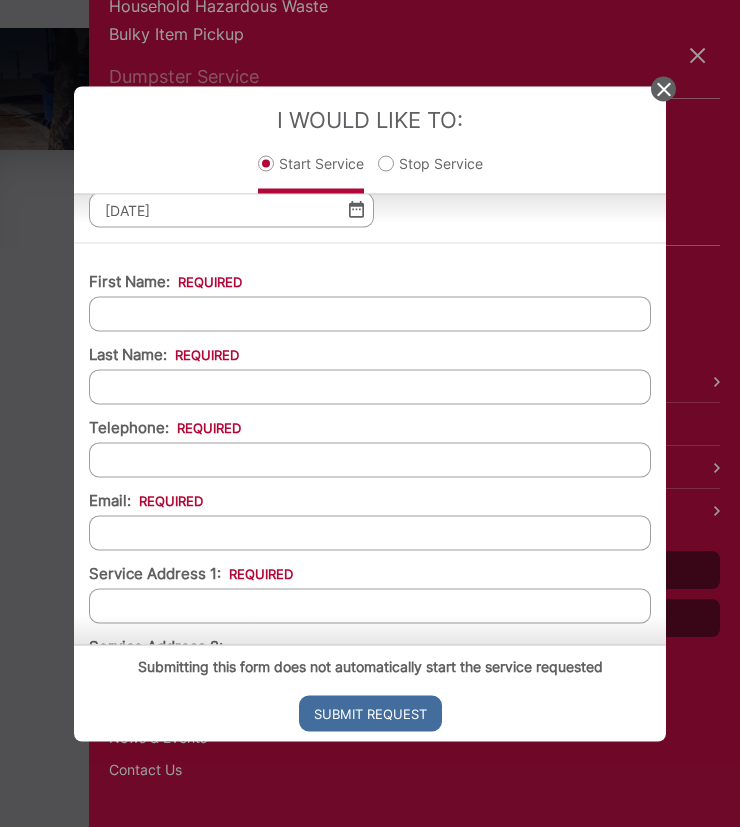 click on "First Name: *" at bounding box center (370, 313) 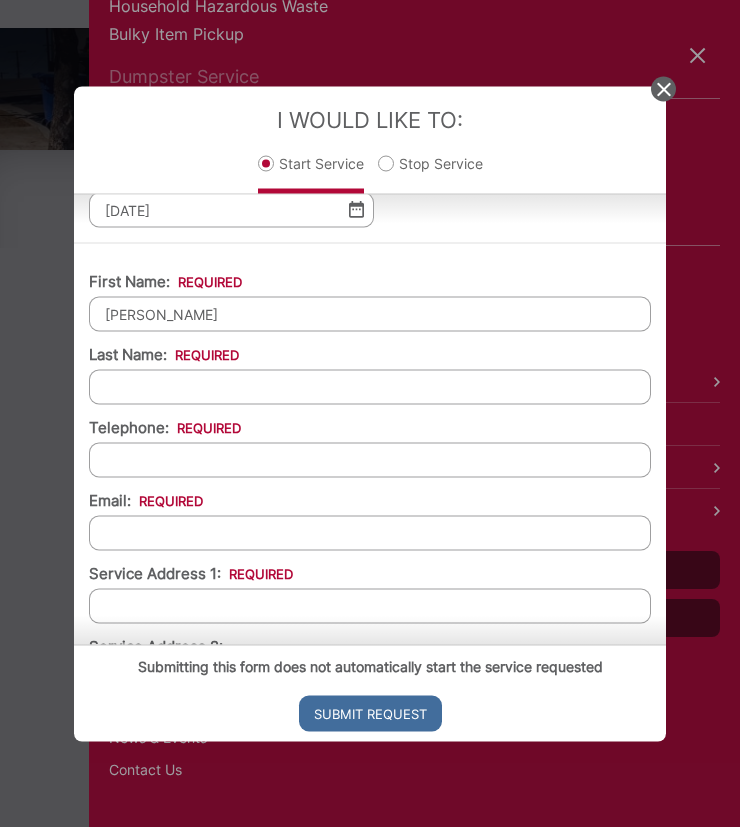 type on "[PERSON_NAME]" 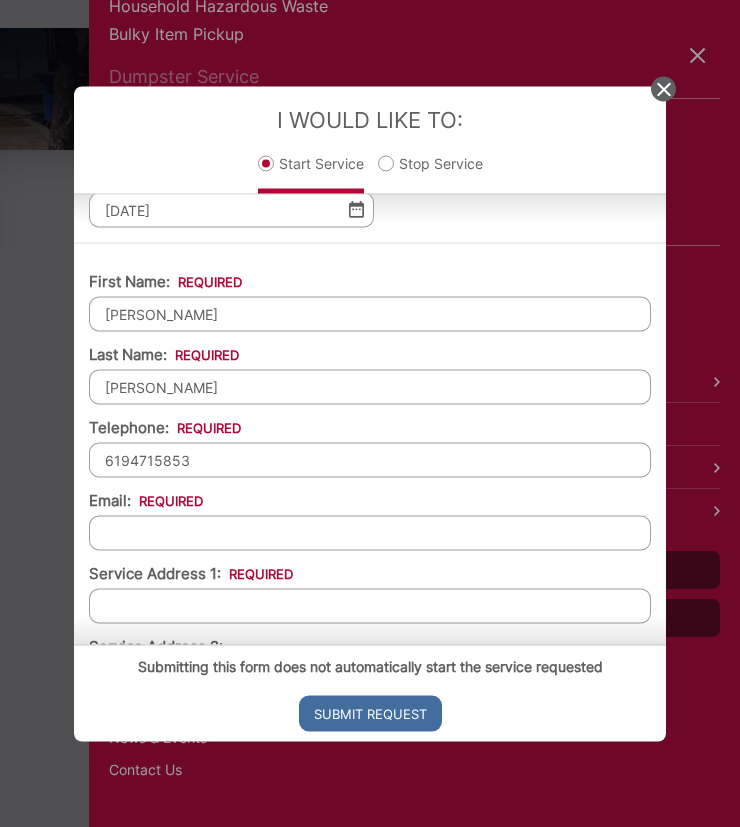 type on "[PHONE_NUMBER]" 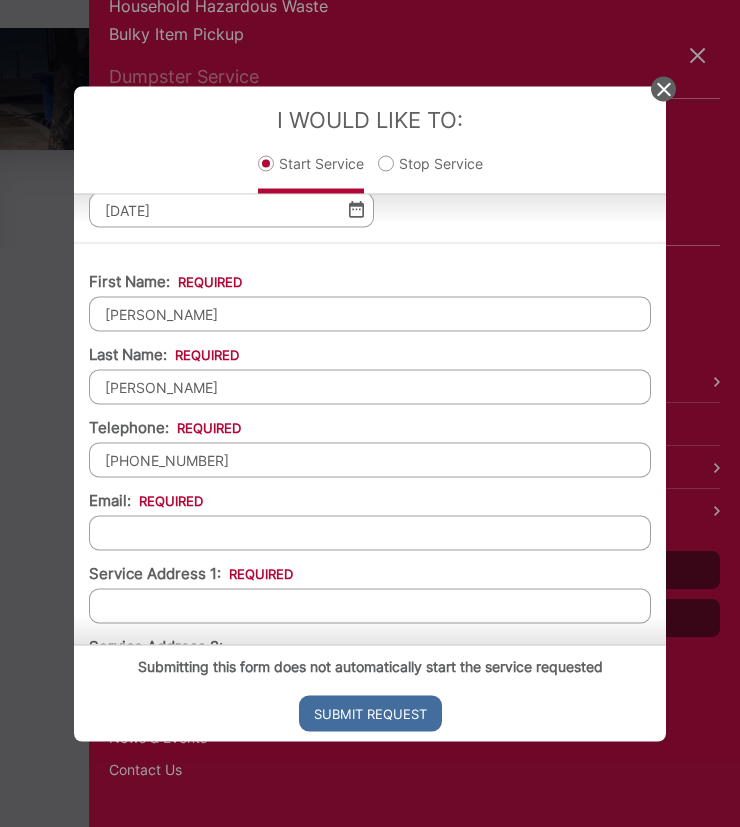 type on "[PERSON_NAME][EMAIL_ADDRESS][DOMAIN_NAME]" 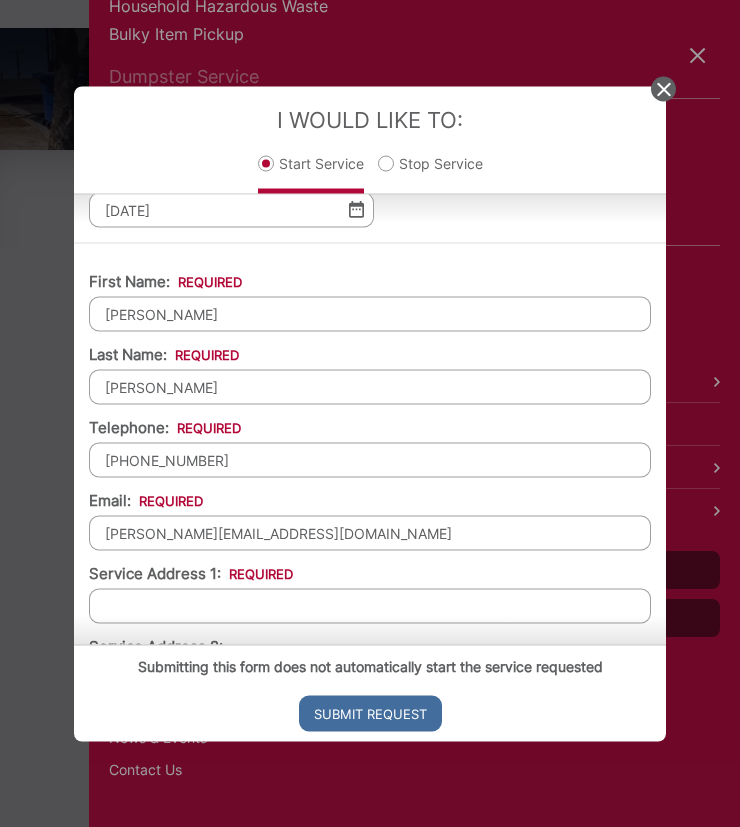 type on "[GEOGRAPHIC_DATA]" 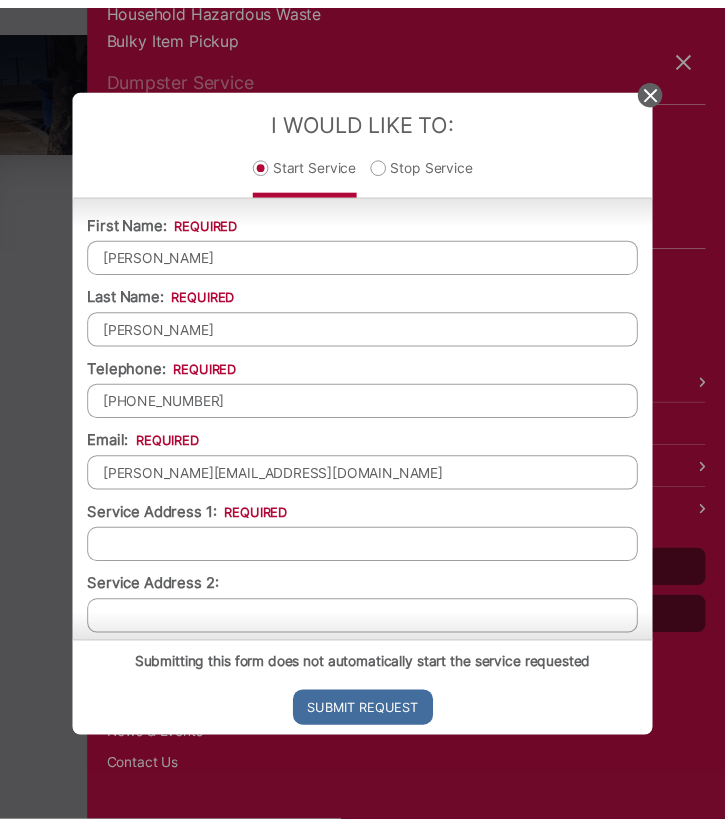 scroll, scrollTop: 288, scrollLeft: 0, axis: vertical 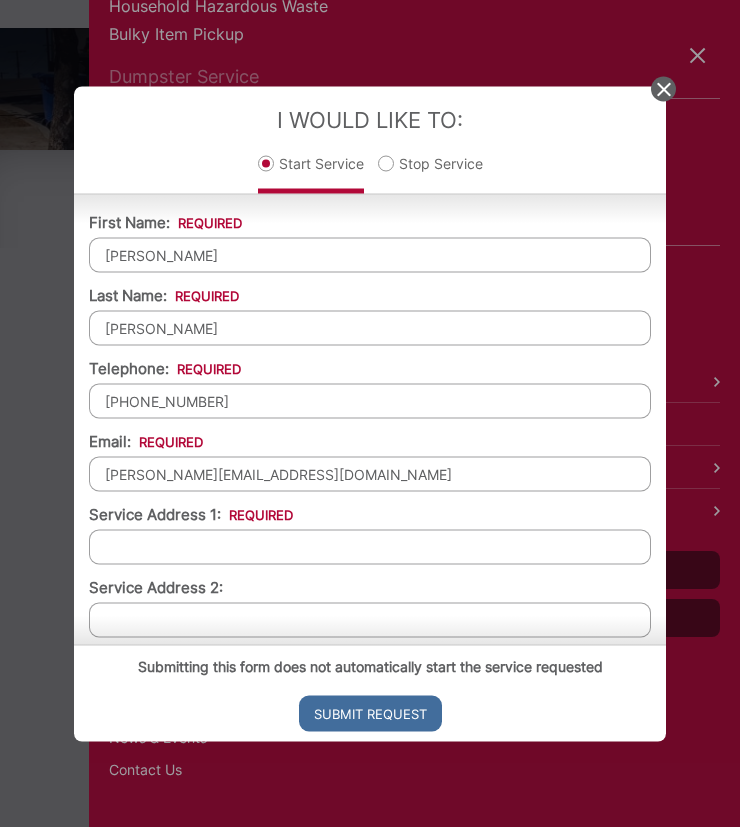drag, startPoint x: 305, startPoint y: 468, endPoint x: 5, endPoint y: 468, distance: 300 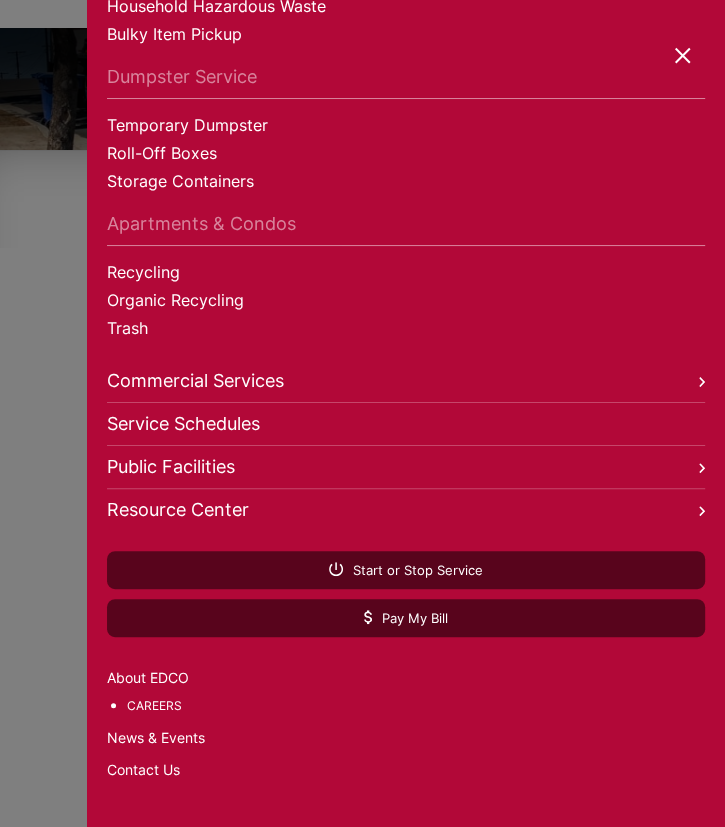 click at bounding box center [684, 57] 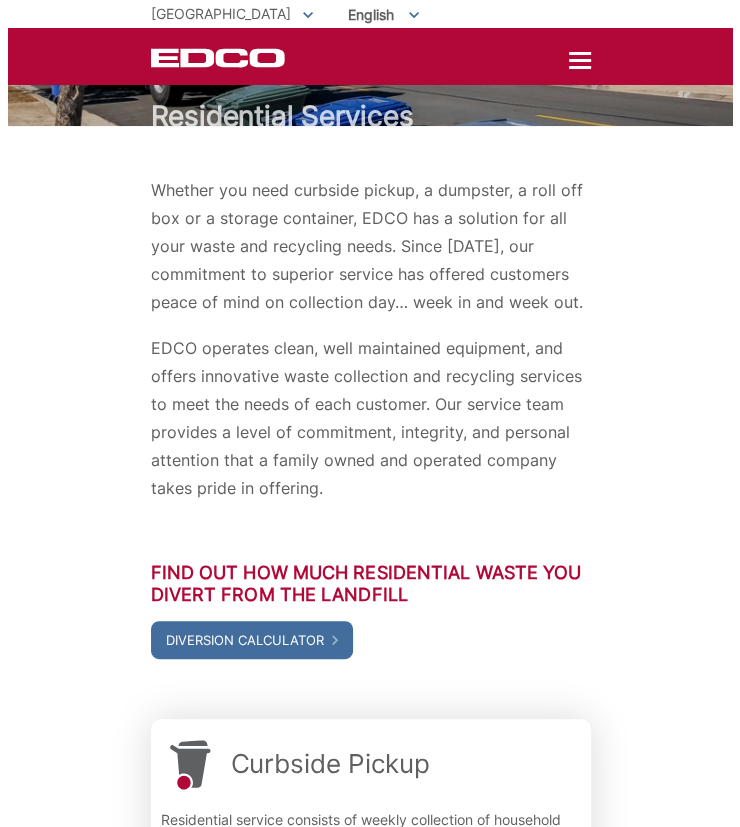 scroll, scrollTop: 0, scrollLeft: 0, axis: both 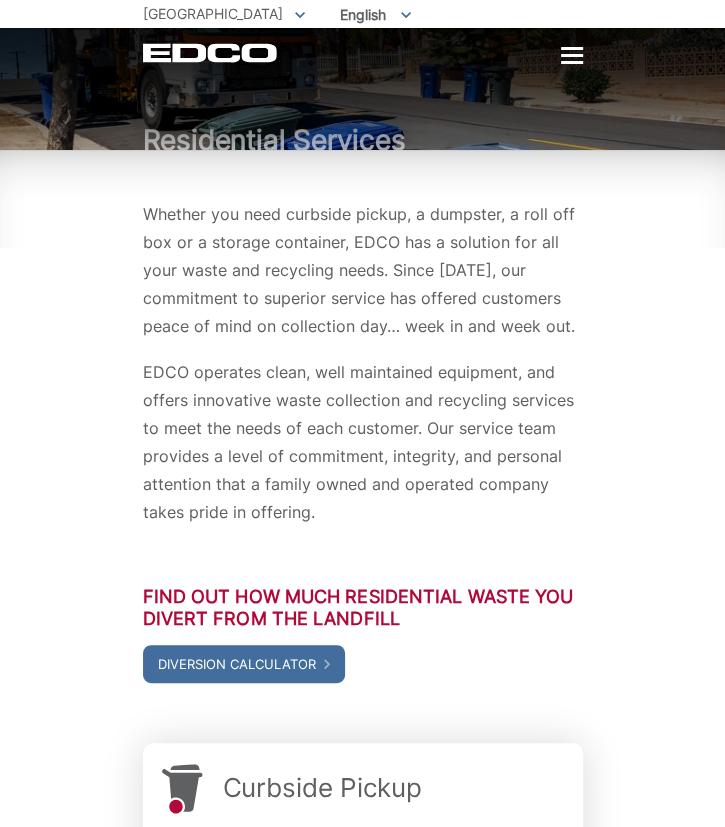 click at bounding box center (572, 55) 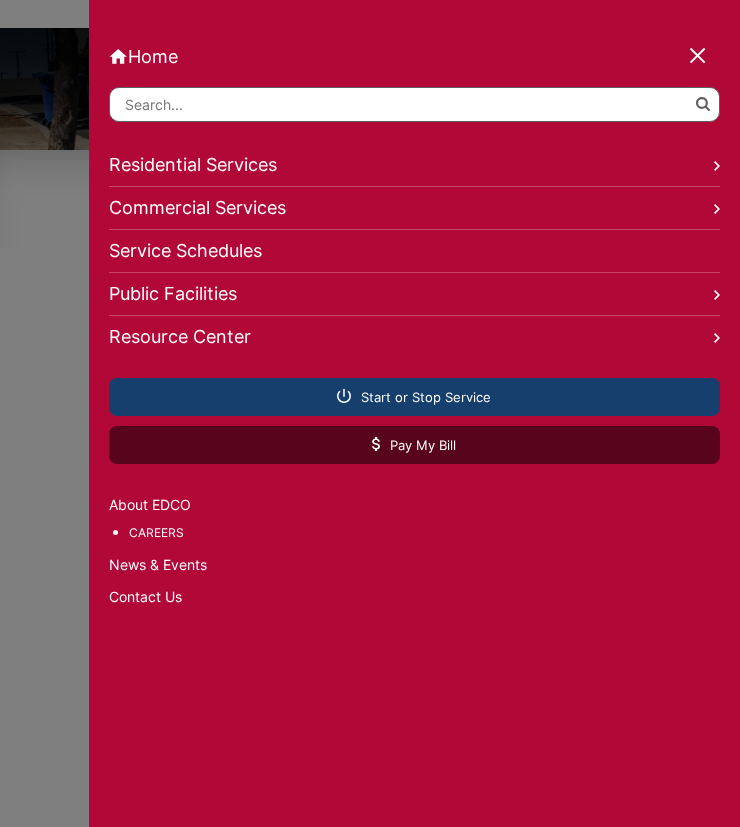 click on "Start or Stop Service" at bounding box center (414, 397) 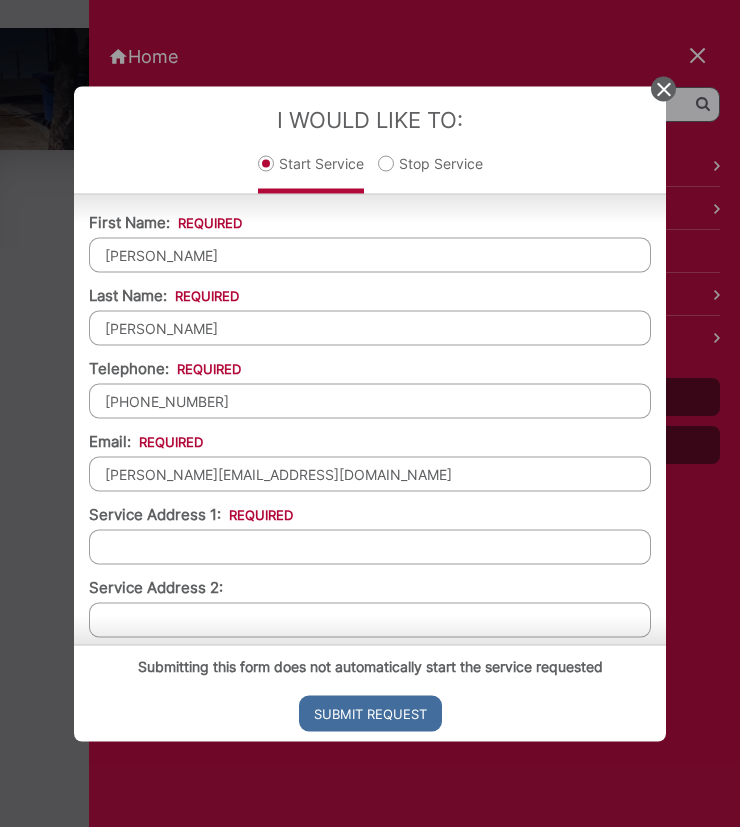 click on "[PERSON_NAME][EMAIL_ADDRESS][DOMAIN_NAME]" at bounding box center [370, 473] 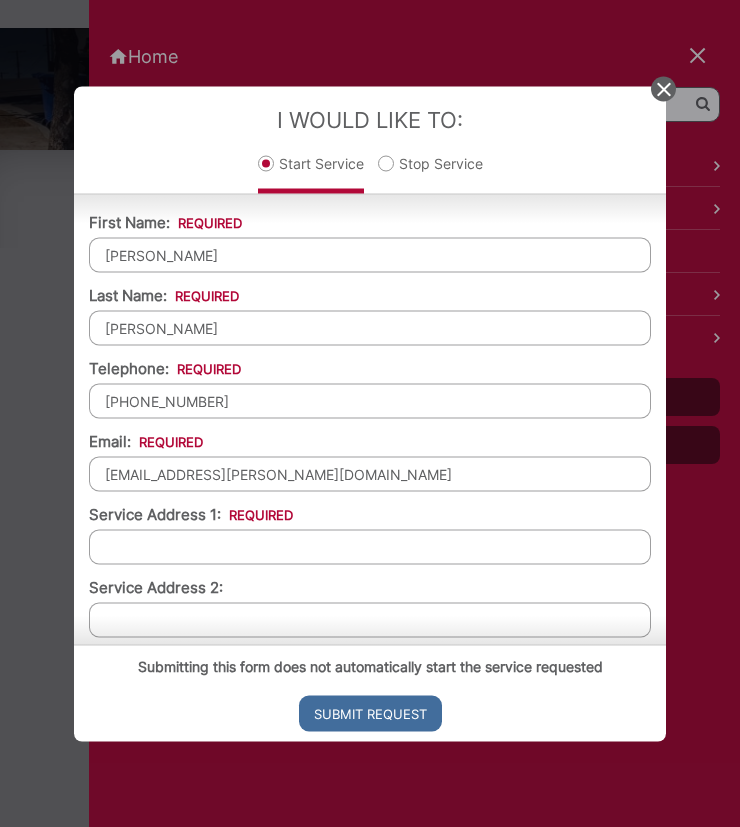 type on "[EMAIL_ADDRESS][PERSON_NAME][DOMAIN_NAME]" 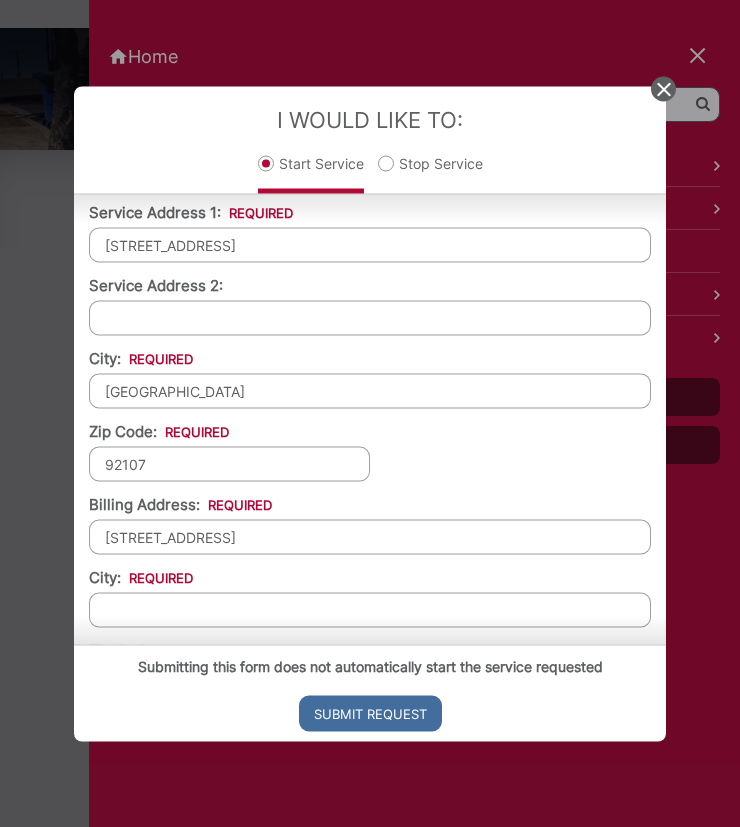 scroll, scrollTop: 588, scrollLeft: 0, axis: vertical 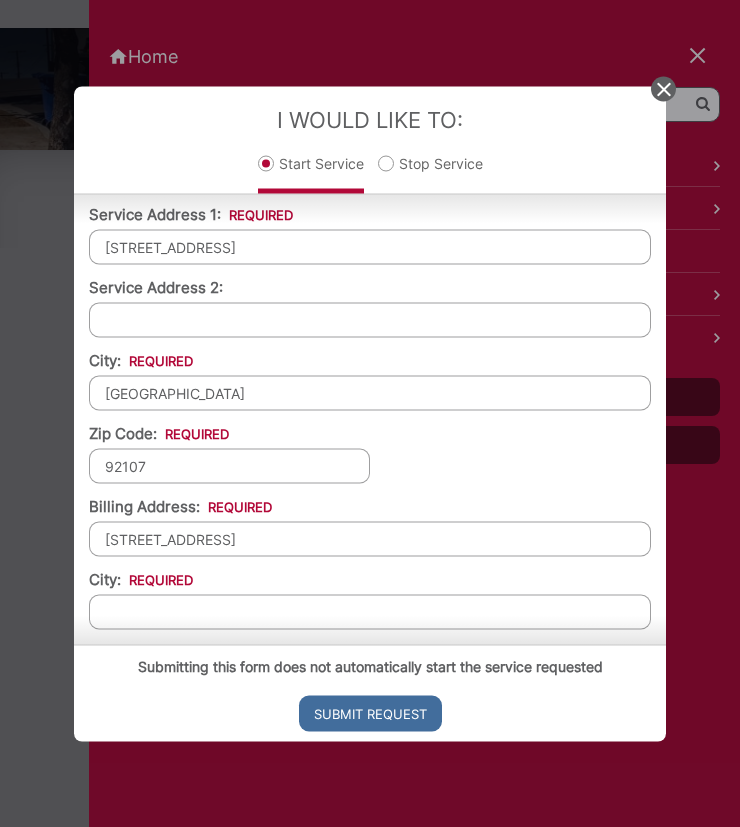 click on "Service Address 2:" at bounding box center [370, 319] 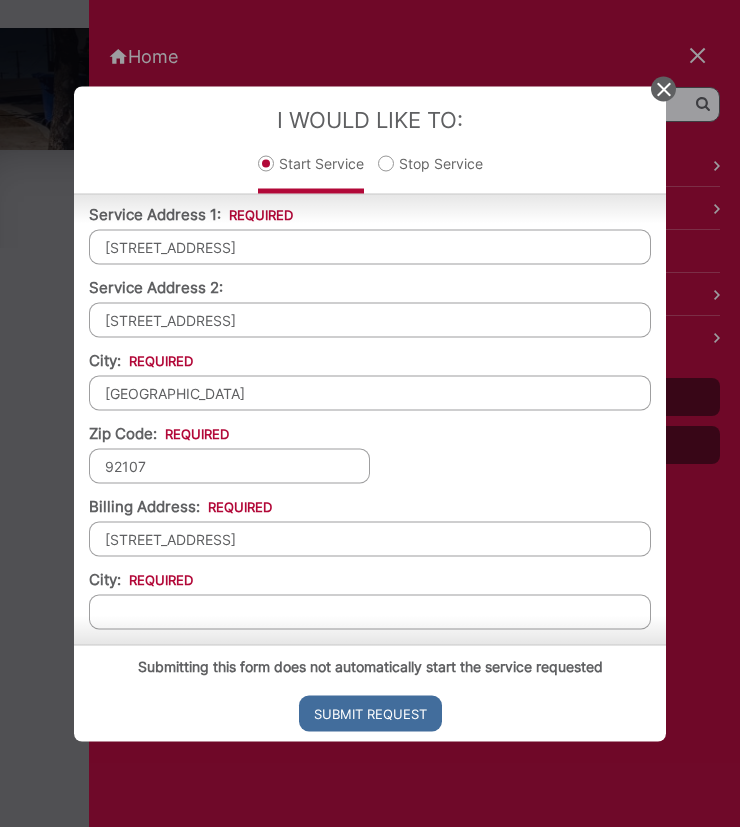 type on "[STREET_ADDRESS]" 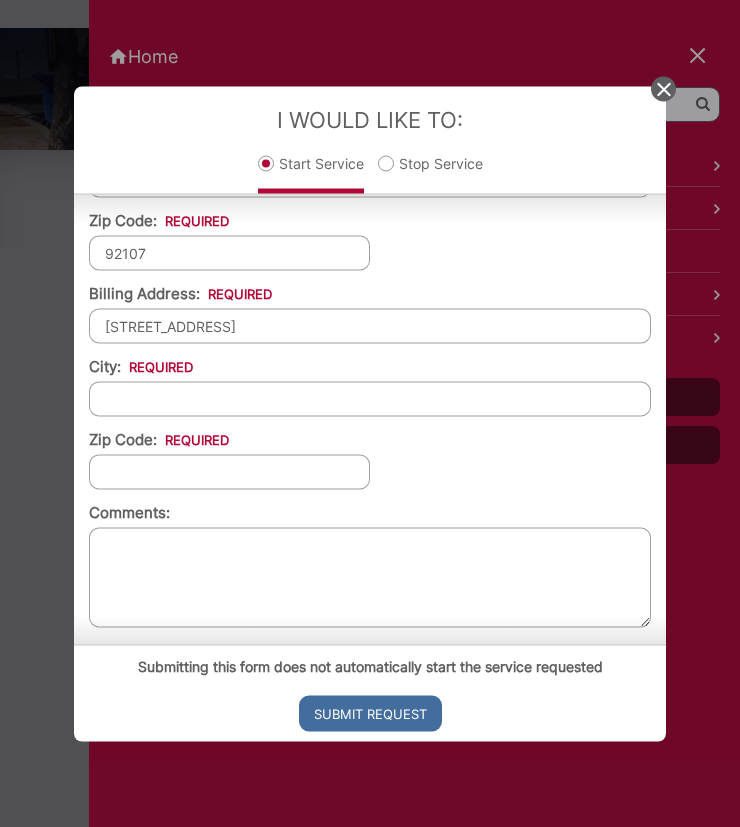 scroll, scrollTop: 802, scrollLeft: 0, axis: vertical 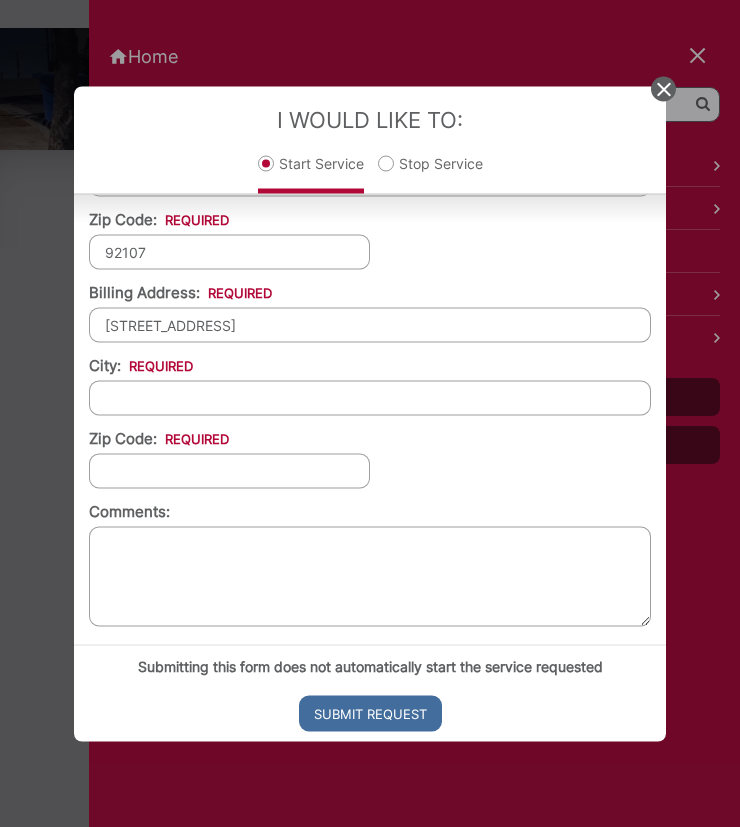 click on "City: *" at bounding box center [370, 397] 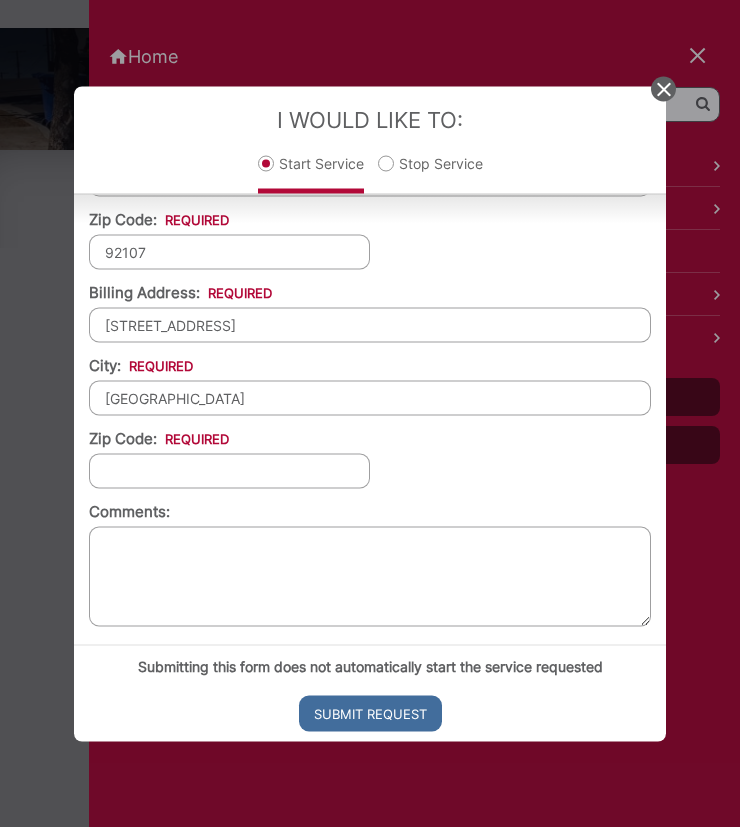 type on "[GEOGRAPHIC_DATA]" 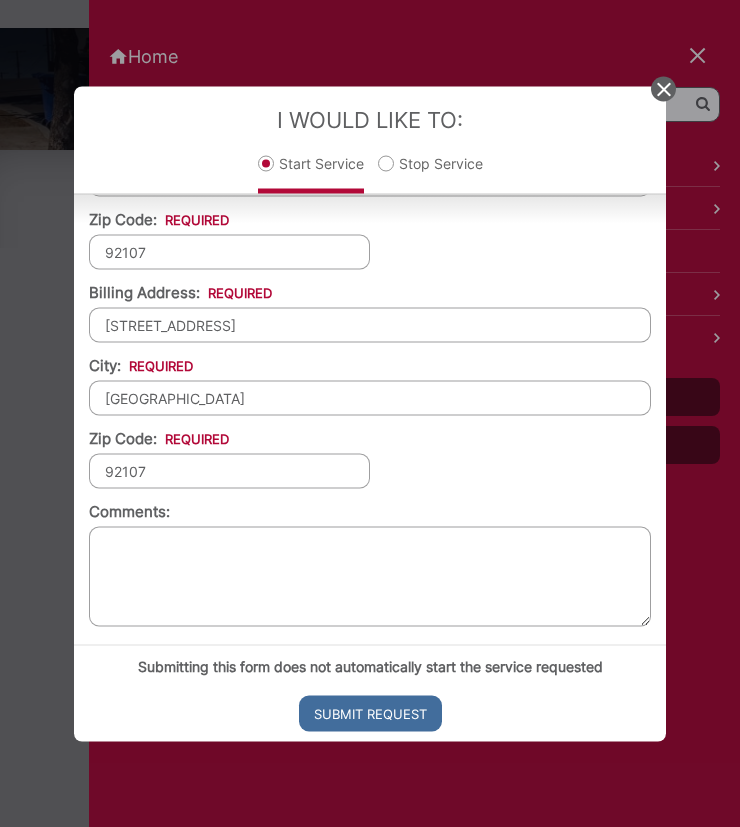 type on "92107" 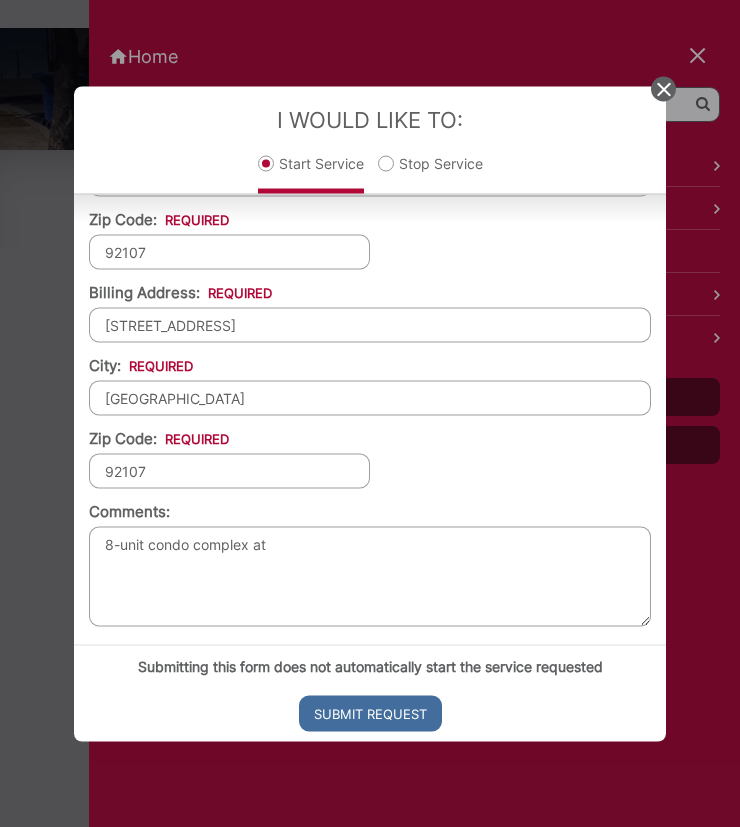 click on "8-unit condo complex at" at bounding box center (370, 576) 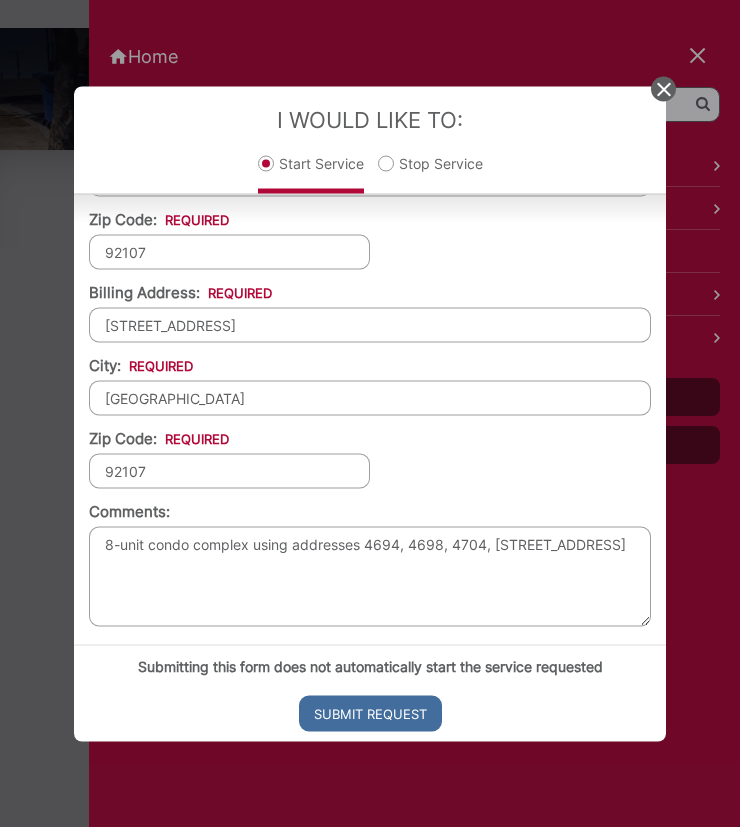click on "8-unit condo complex using addresses 4694, 4698, 4704, [STREET_ADDRESS]" at bounding box center (370, 576) 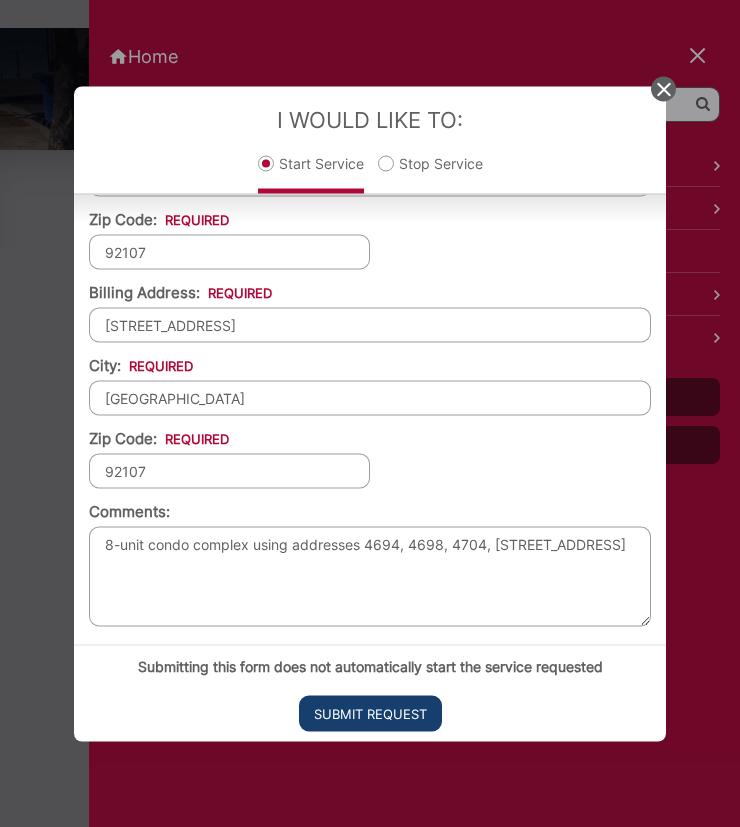 type on "8-unit condo complex using addresses 4694, 4698, 4704, [STREET_ADDRESS]" 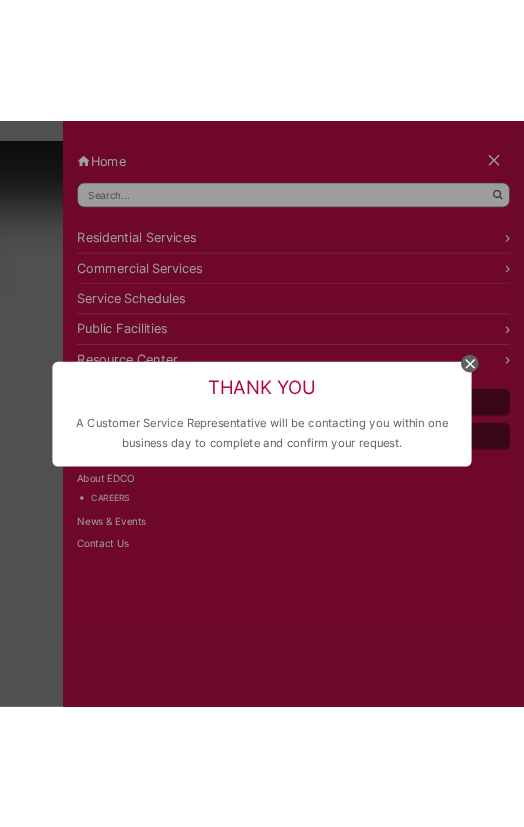 scroll, scrollTop: 0, scrollLeft: 0, axis: both 